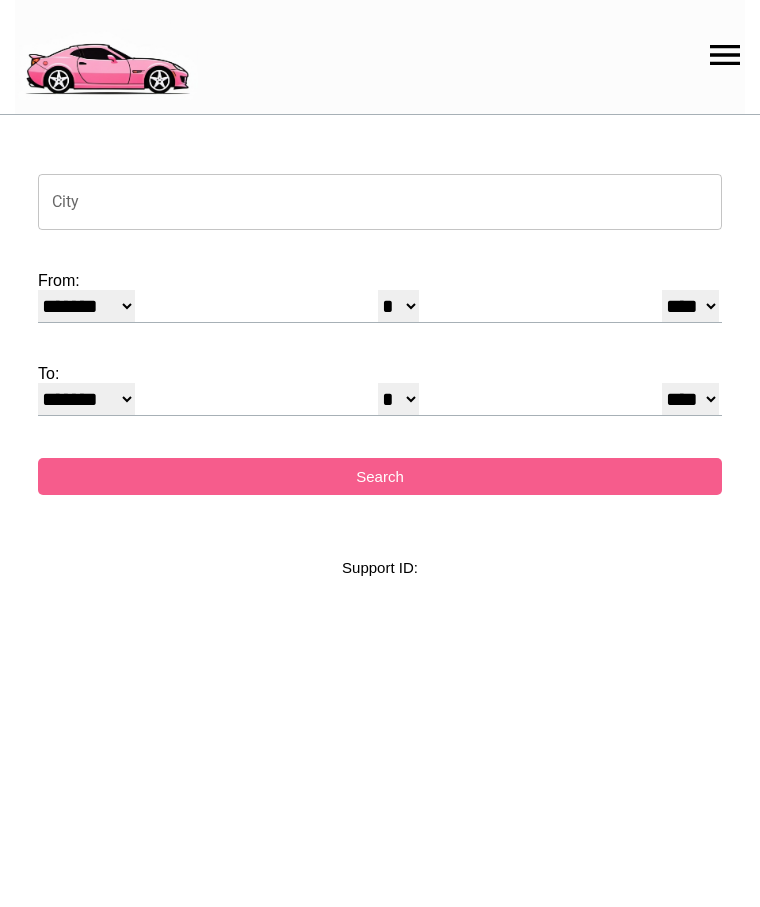 select on "*" 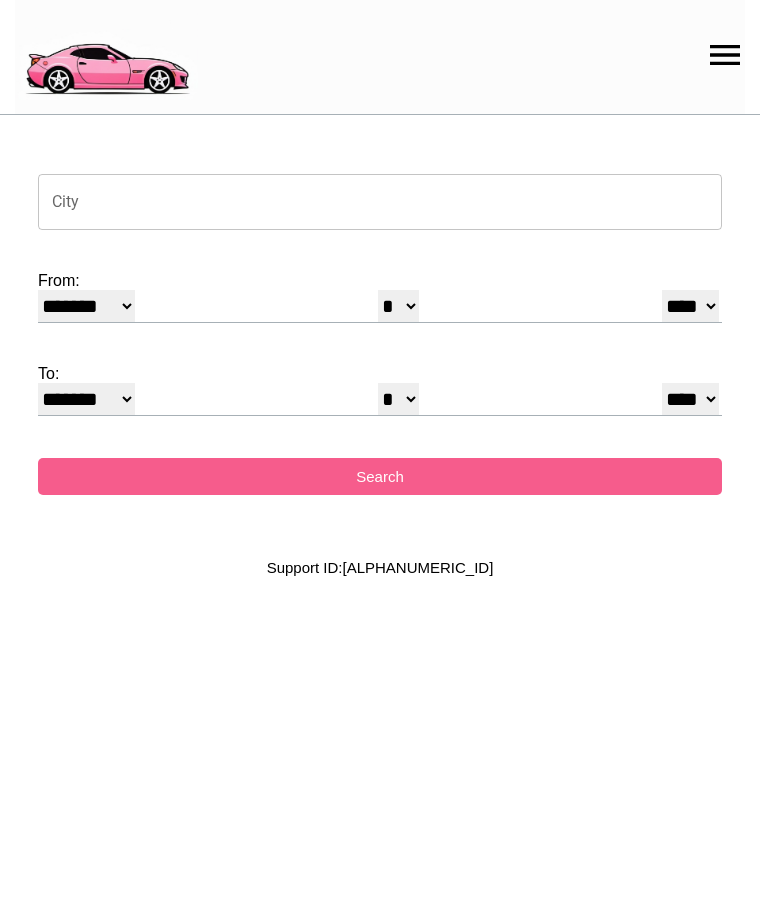 scroll, scrollTop: 0, scrollLeft: 0, axis: both 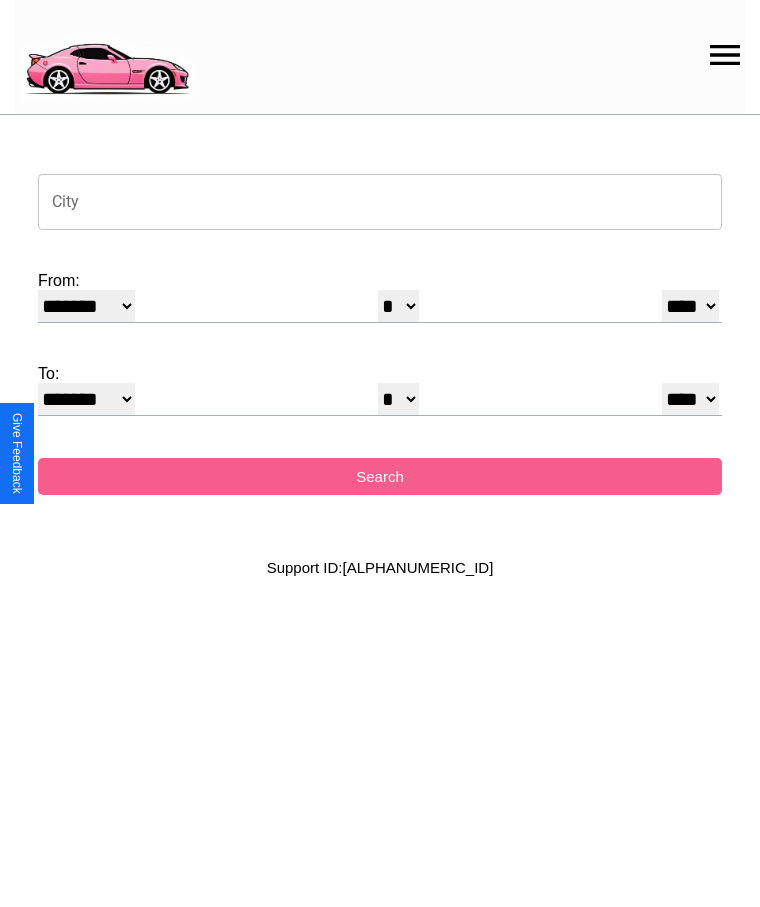 click 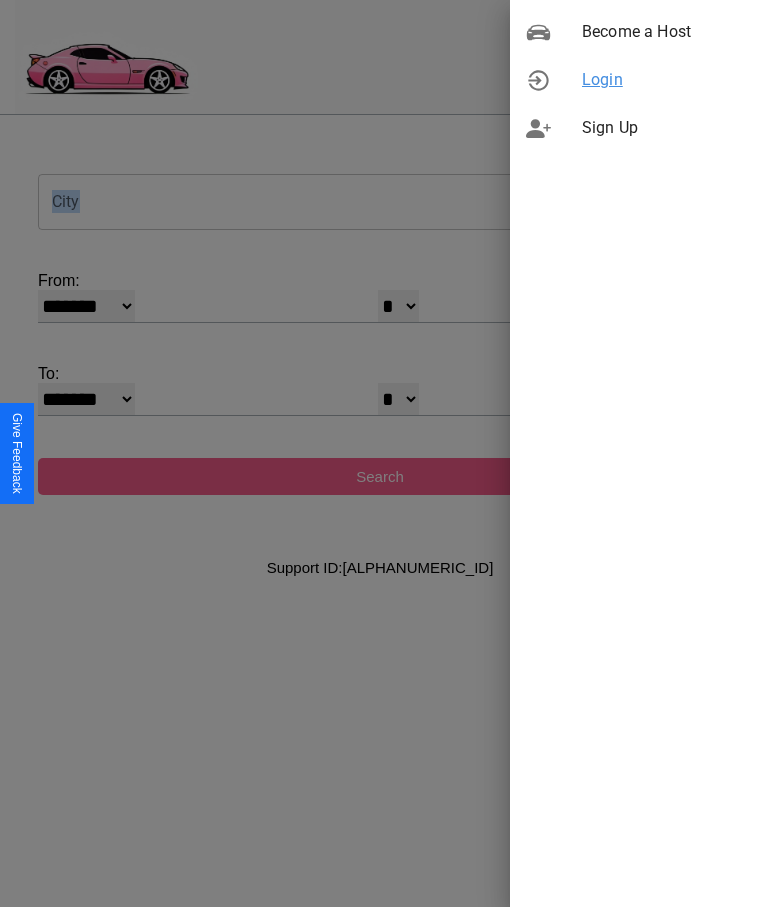 click on "Login" at bounding box center (663, 80) 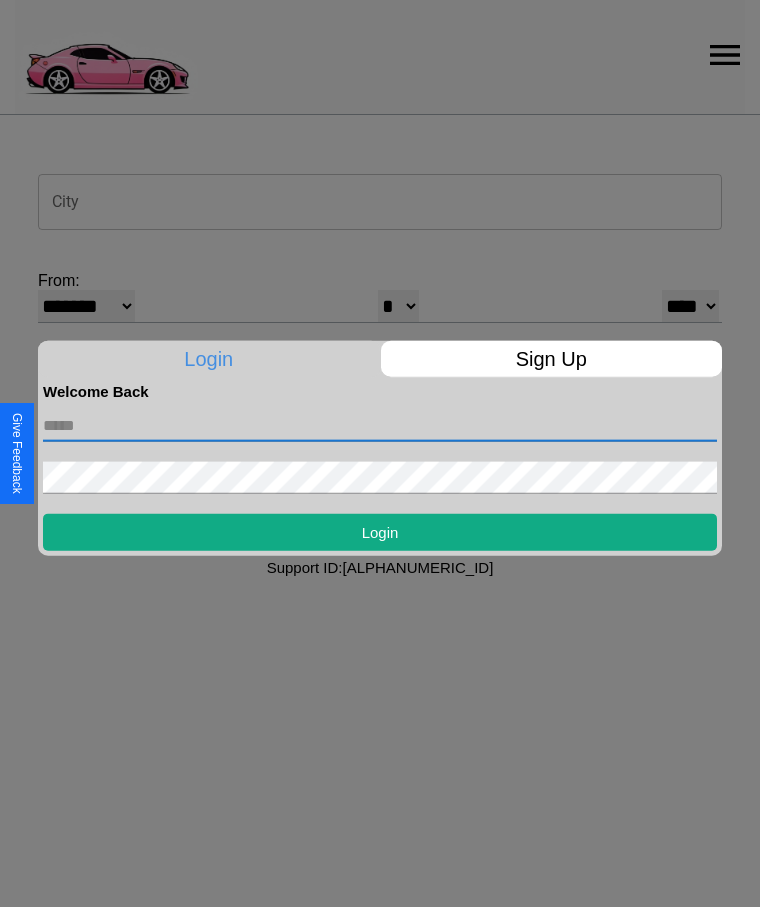 click at bounding box center (380, 425) 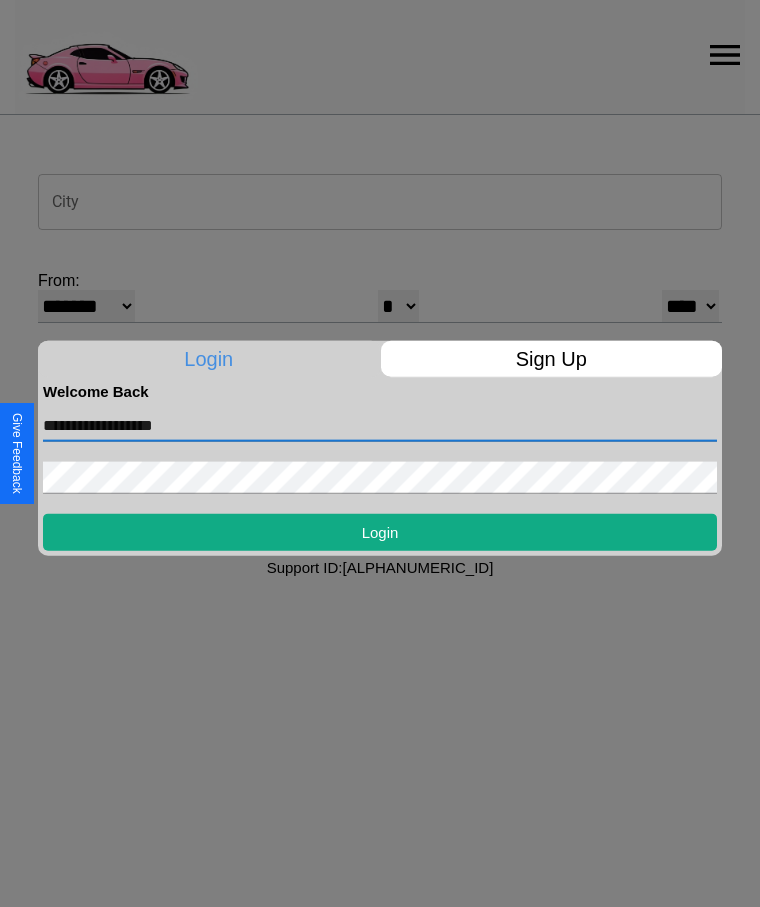 type on "**********" 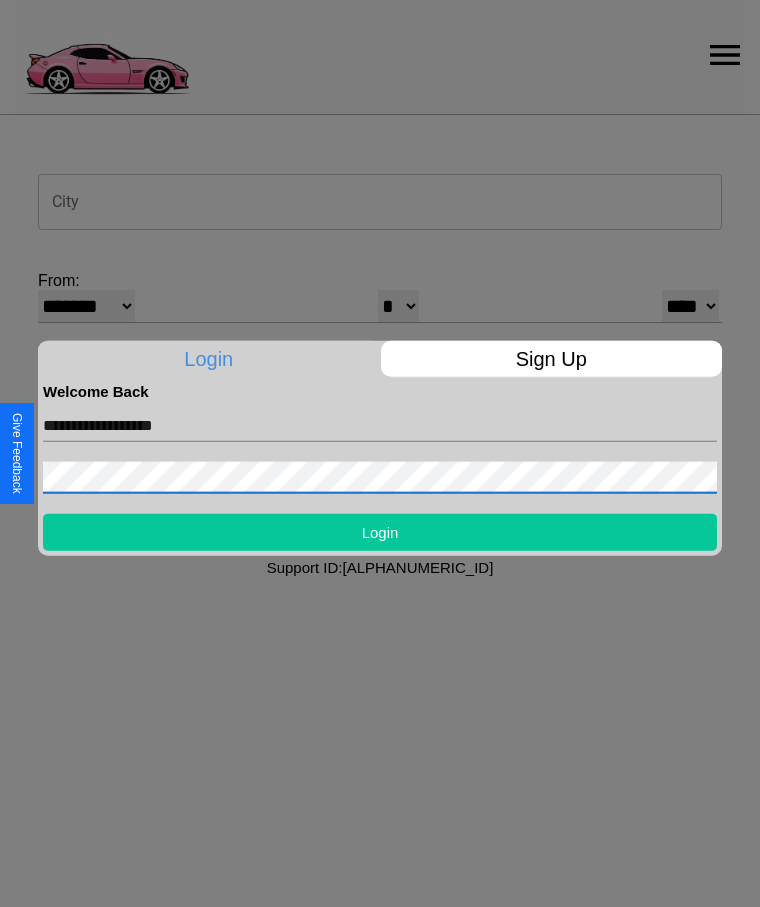 click on "Login" at bounding box center [380, 531] 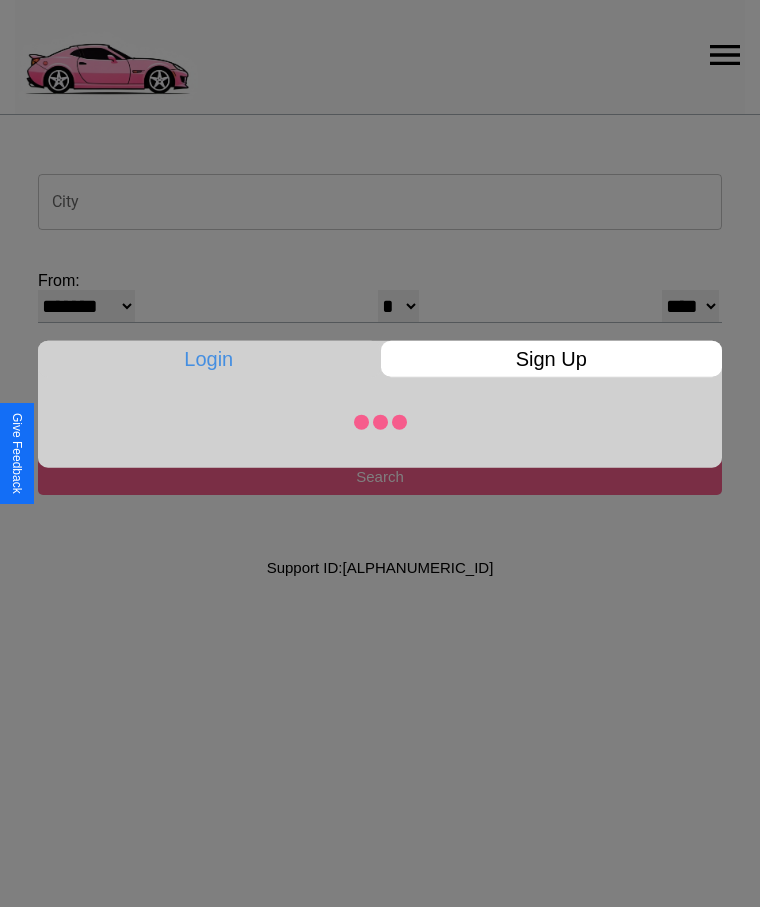 select on "*" 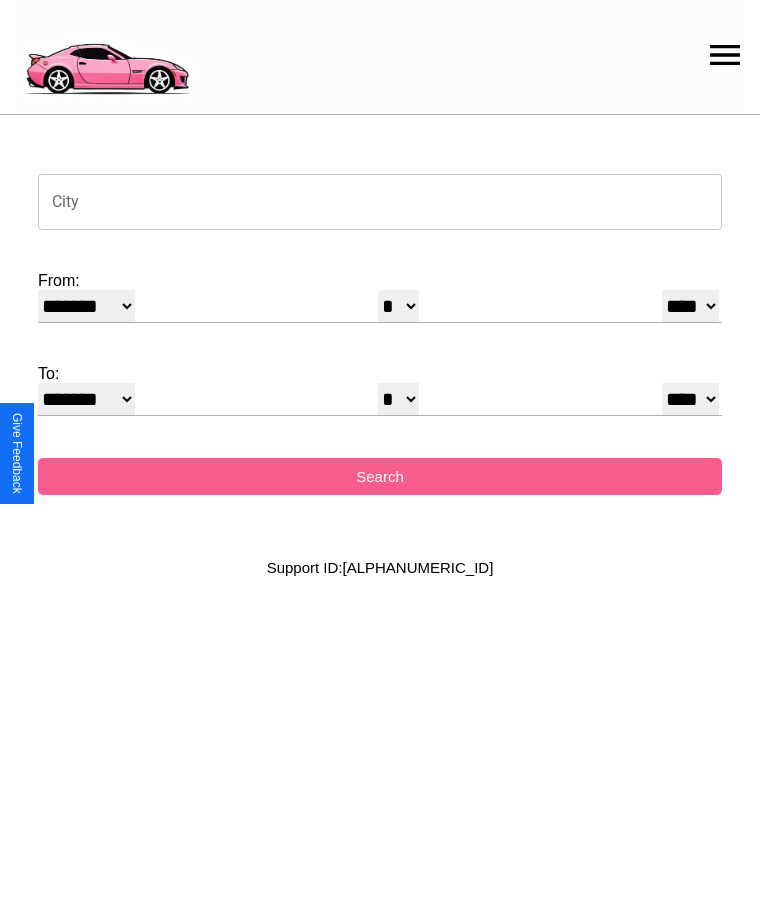 click on "City" at bounding box center (380, 202) 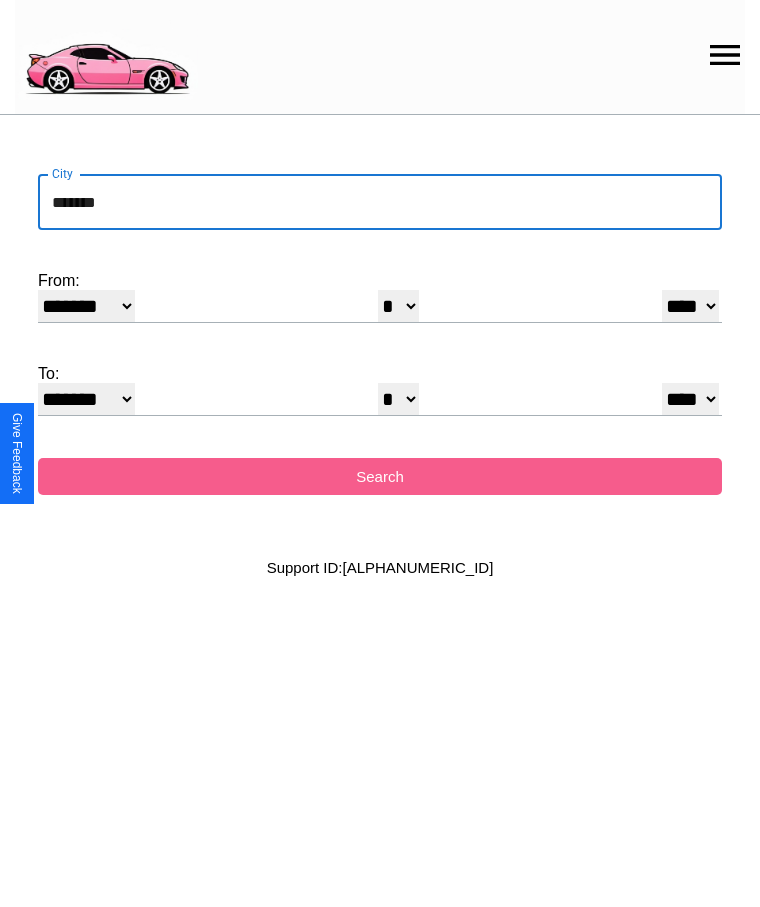 type on "*******" 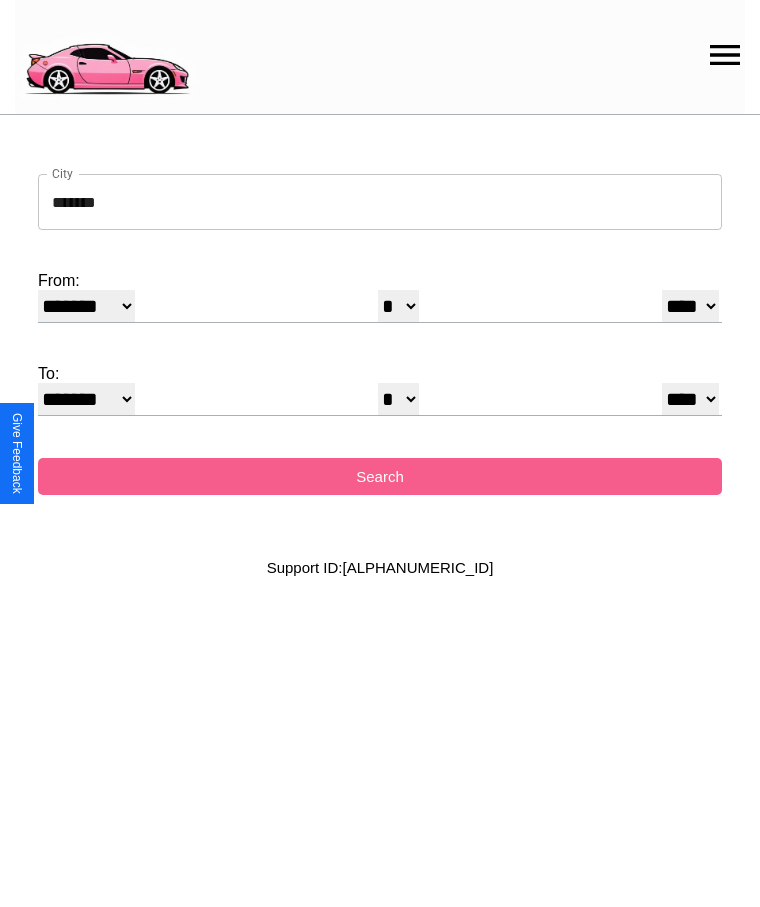 click on "******* ******** ***** ***** *** **** **** ****** ********* ******* ******** ********" at bounding box center [86, 306] 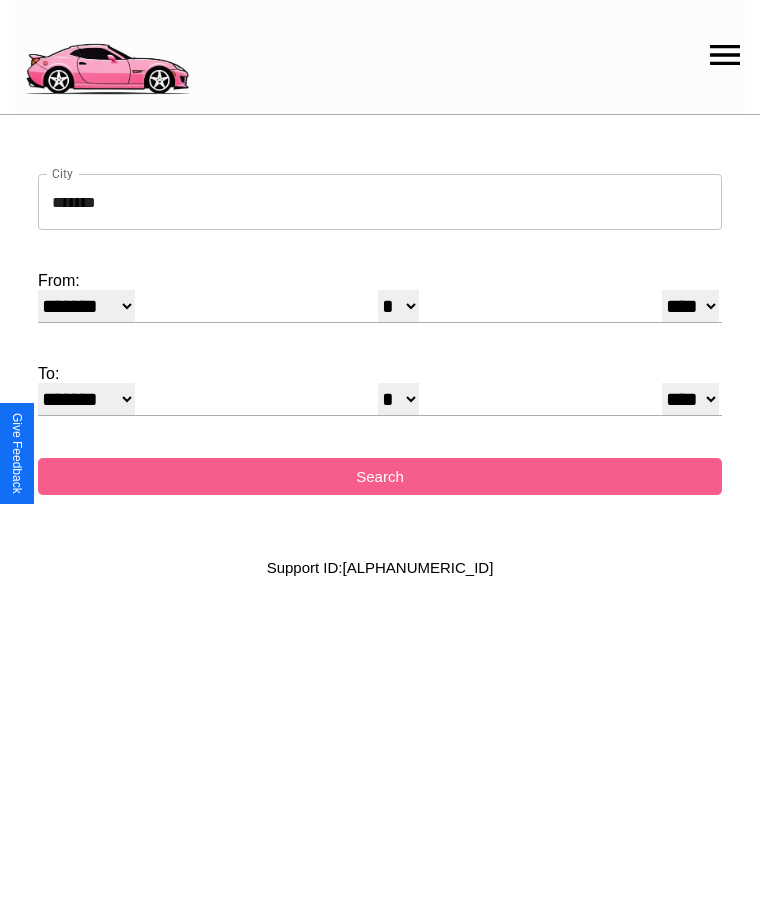 select on "*" 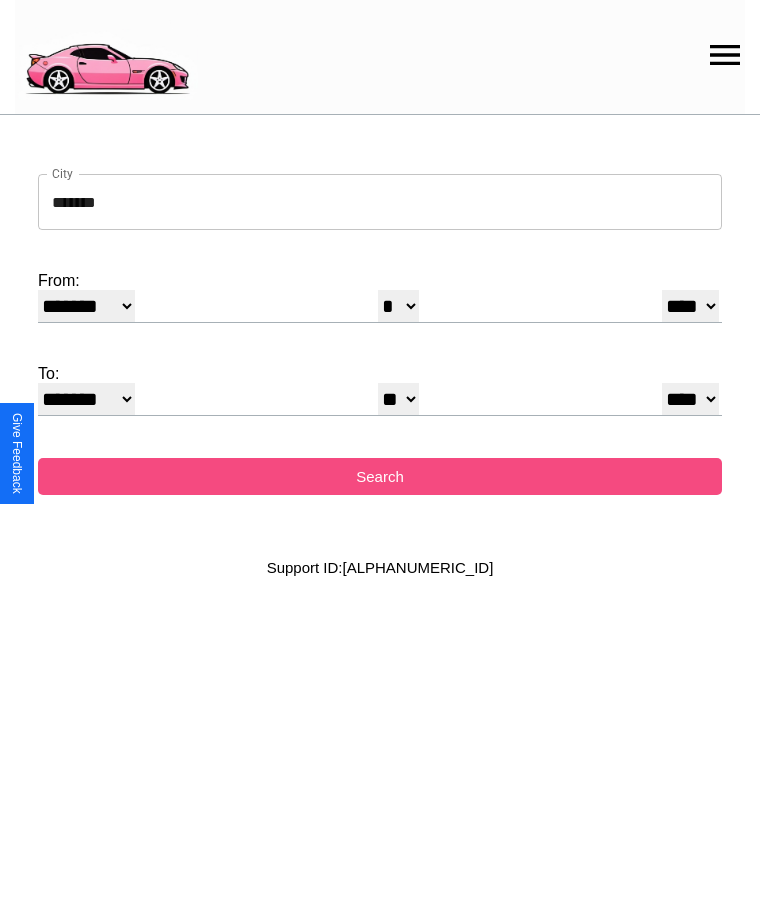 click on "Search" at bounding box center (380, 476) 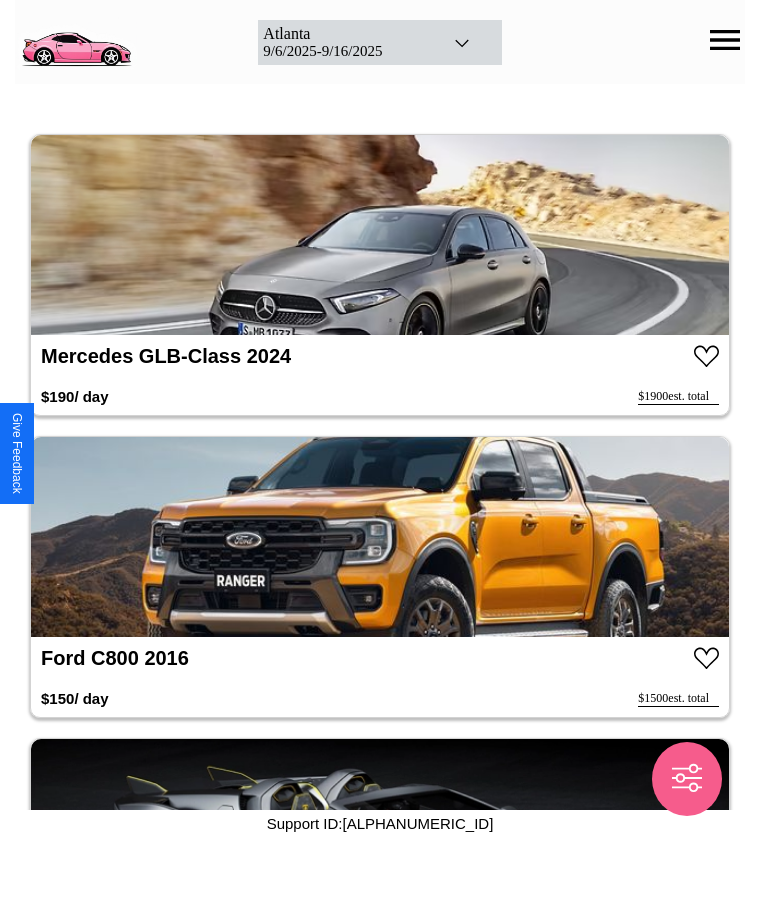 click 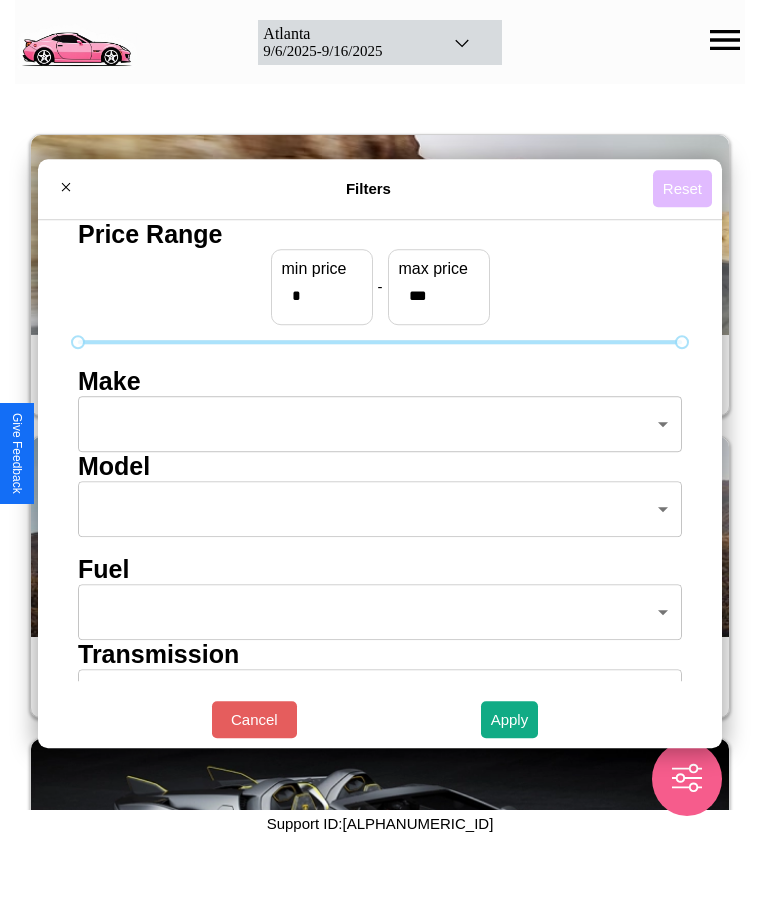 click on "Reset" at bounding box center [682, 188] 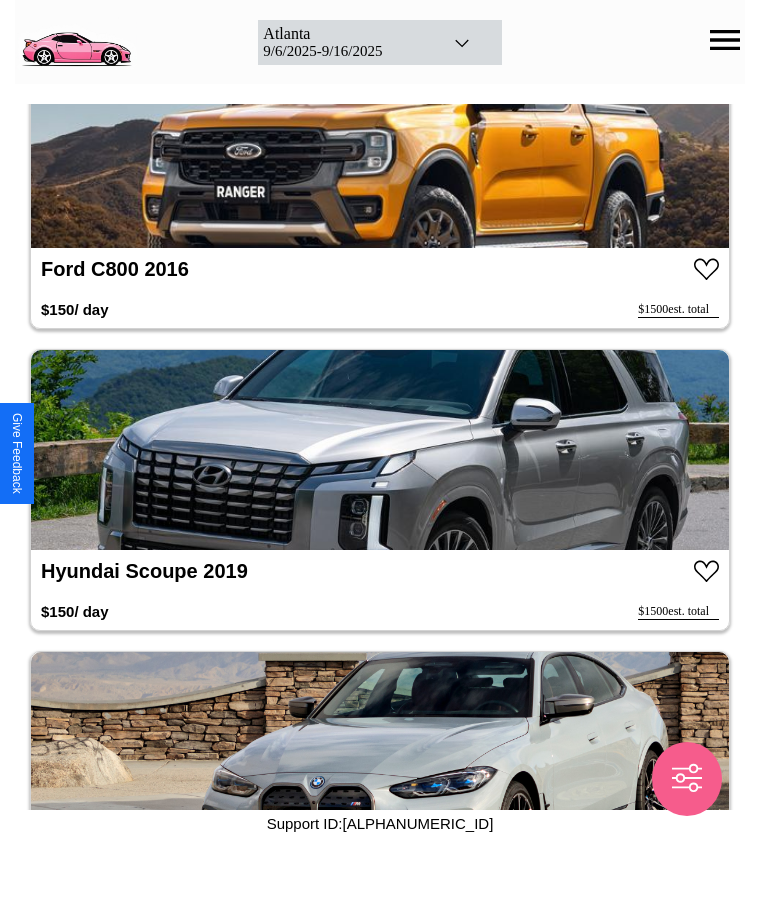 scroll, scrollTop: 6764, scrollLeft: 0, axis: vertical 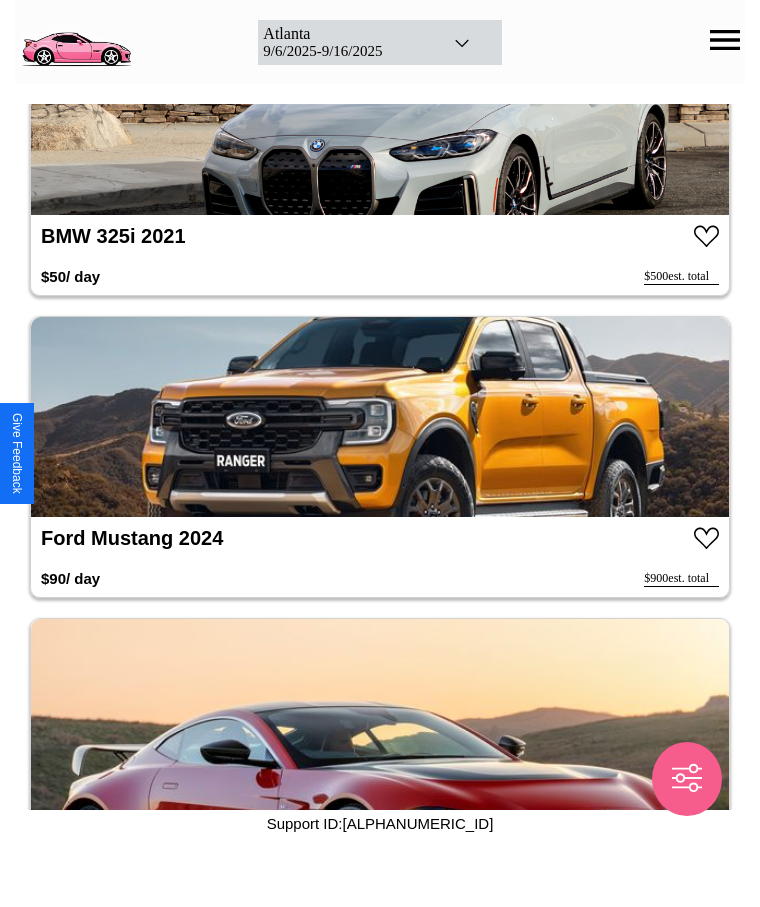 click at bounding box center (380, 417) 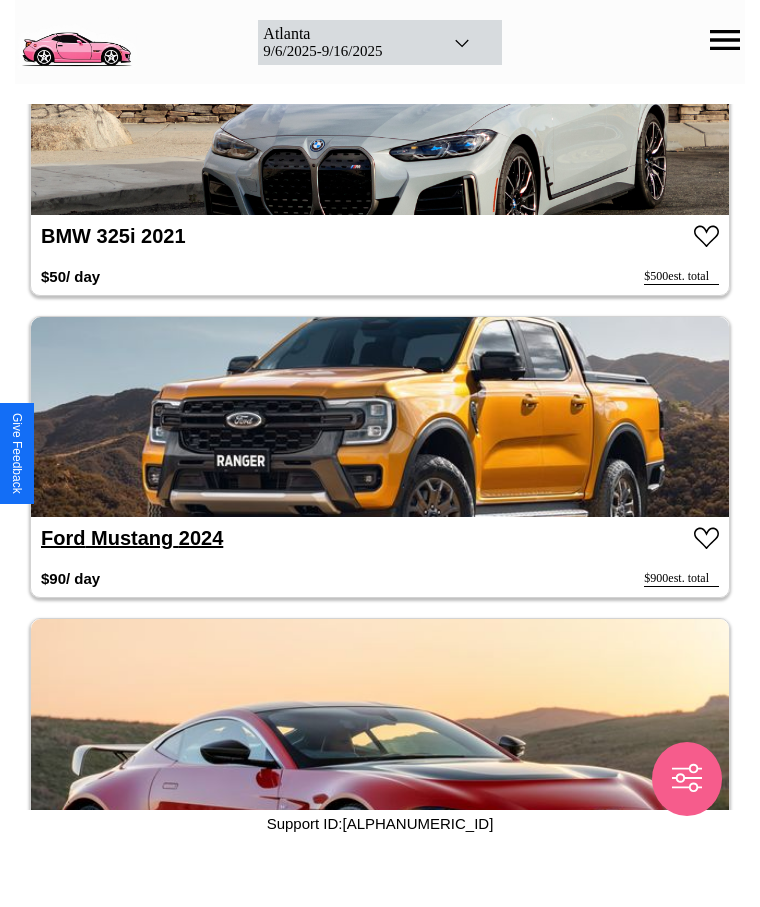 click on "Ford   Mustang   2024" at bounding box center (132, 538) 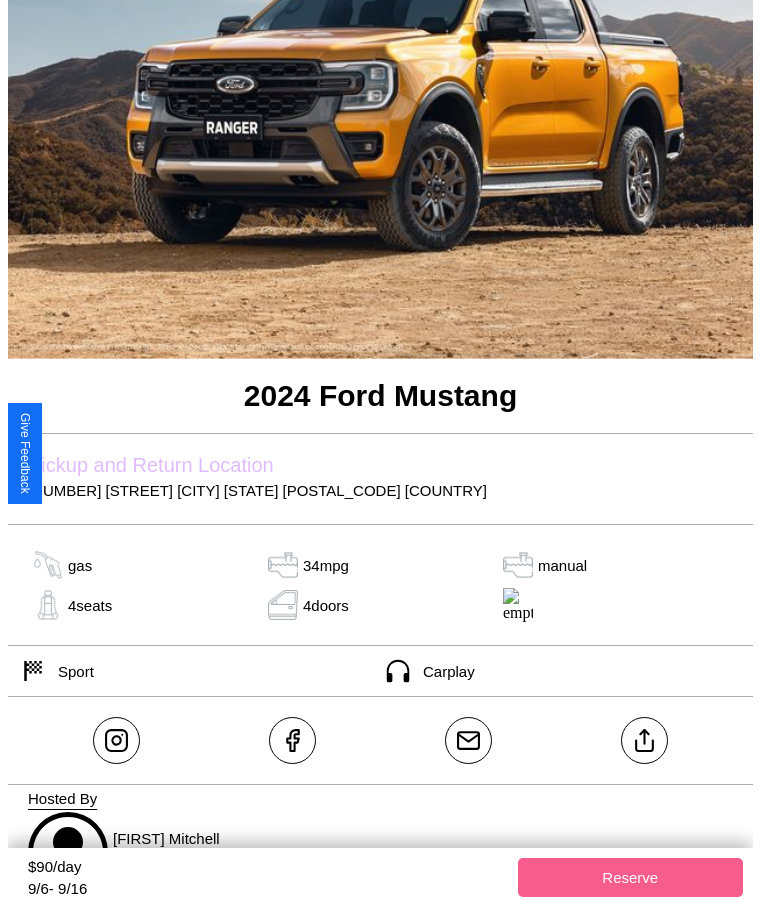 scroll, scrollTop: 343, scrollLeft: 0, axis: vertical 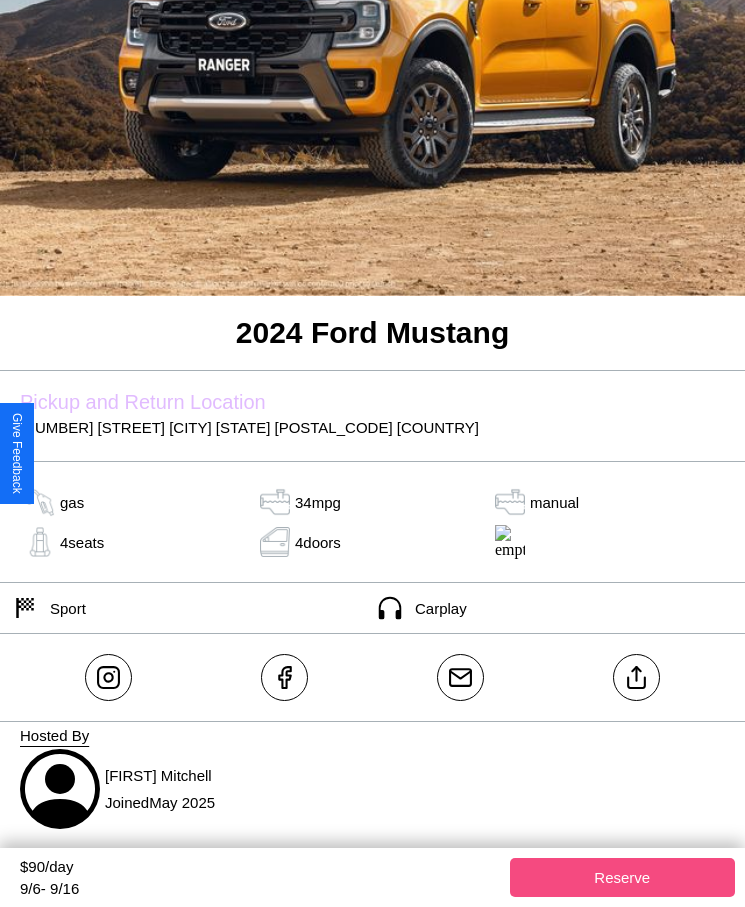 click on "Reserve" at bounding box center (623, 877) 